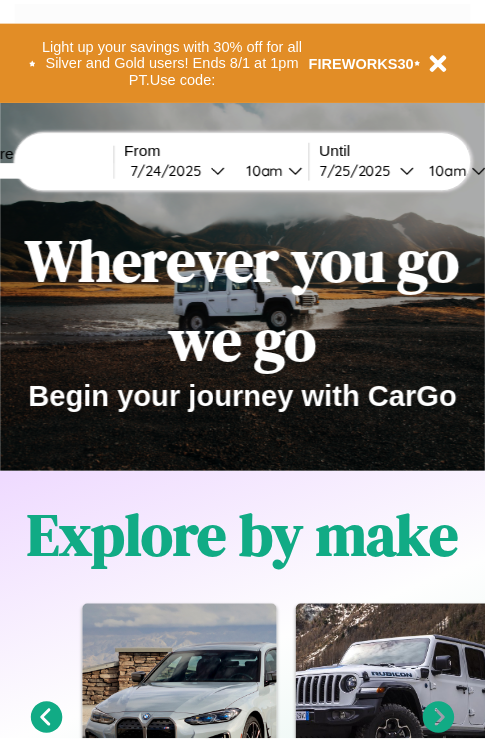 scroll, scrollTop: 0, scrollLeft: 0, axis: both 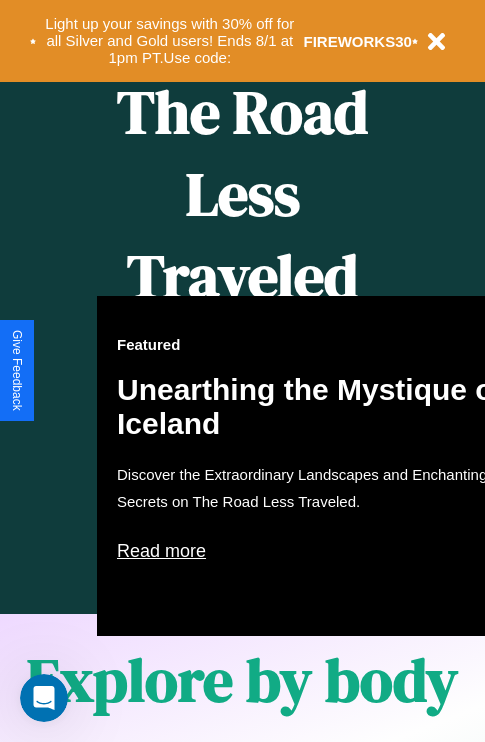 click on "Featured Unearthing the Mystique of Iceland Discover the Extraordinary Landscapes and Enchanting Secrets on The Road Less Traveled. Read more" at bounding box center [317, 466] 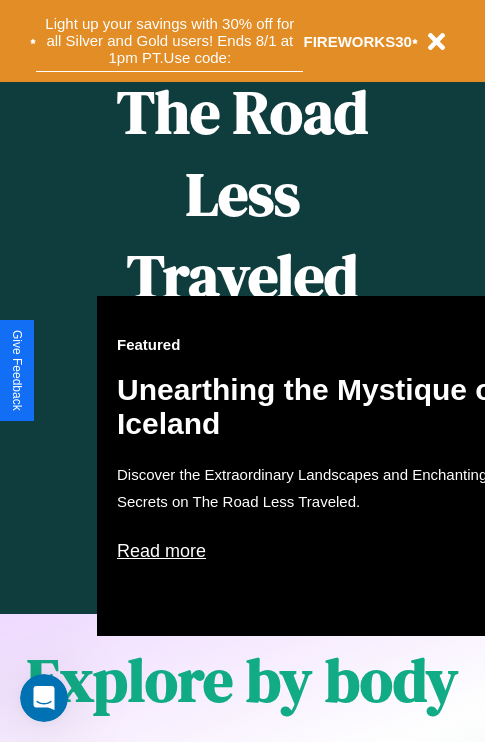 click on "Light up your savings with 30% off for all Silver and Gold users! Ends 8/1 at 1pm PT.  Use code:" at bounding box center (169, 41) 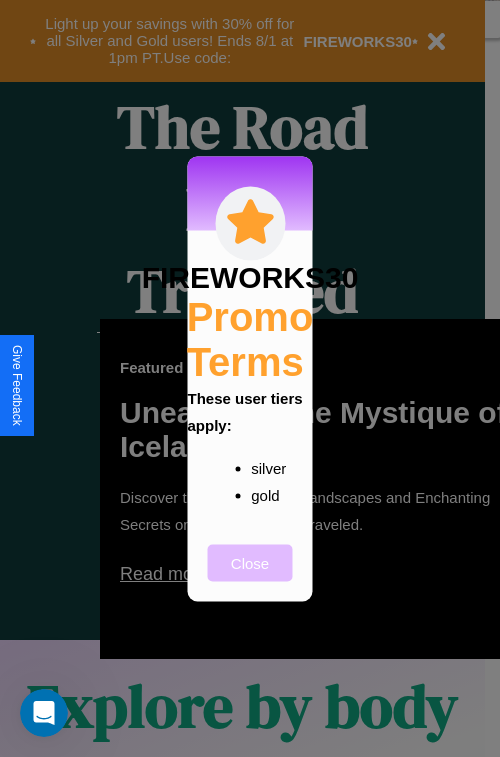 click on "Close" at bounding box center [250, 562] 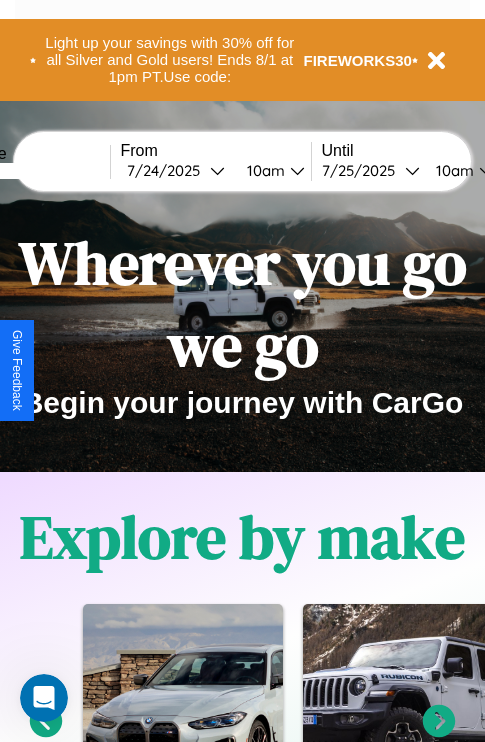 scroll, scrollTop: 0, scrollLeft: 0, axis: both 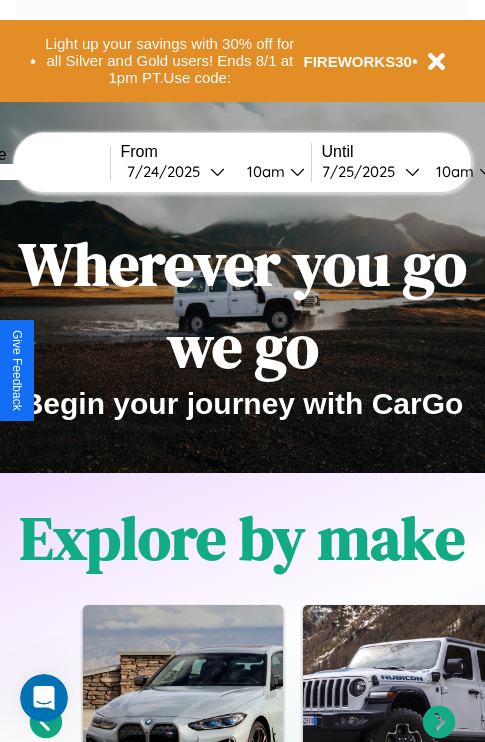 click at bounding box center [35, 172] 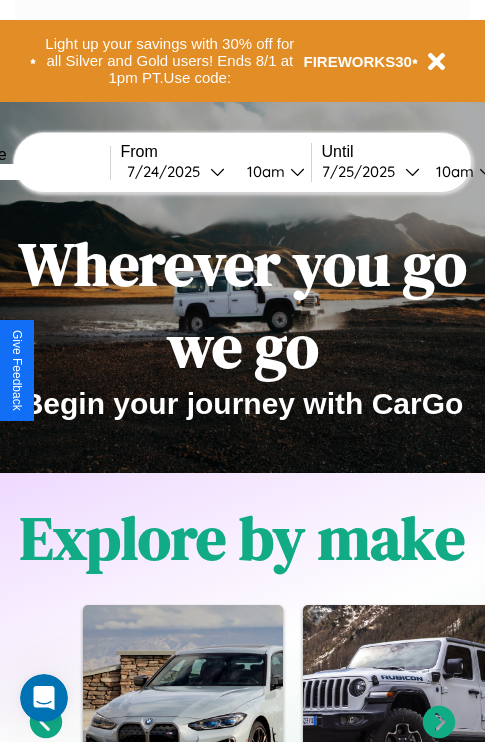 type on "*****" 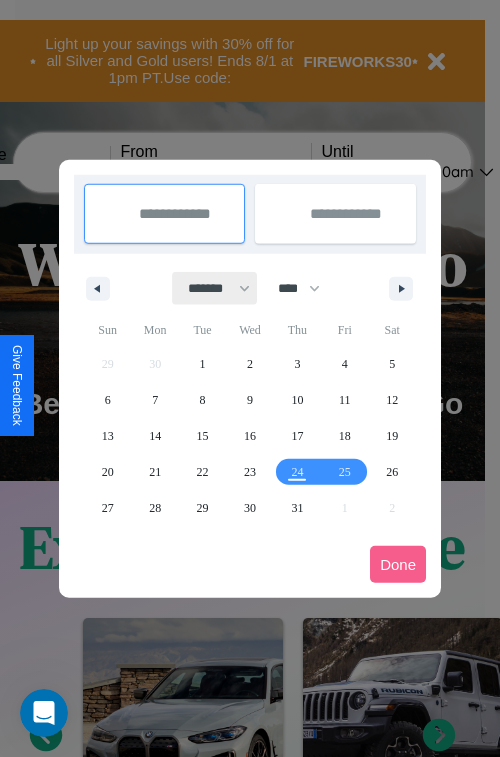 click on "******* ******** ***** ***** *** **** **** ****** ********* ******* ******** ********" at bounding box center (215, 288) 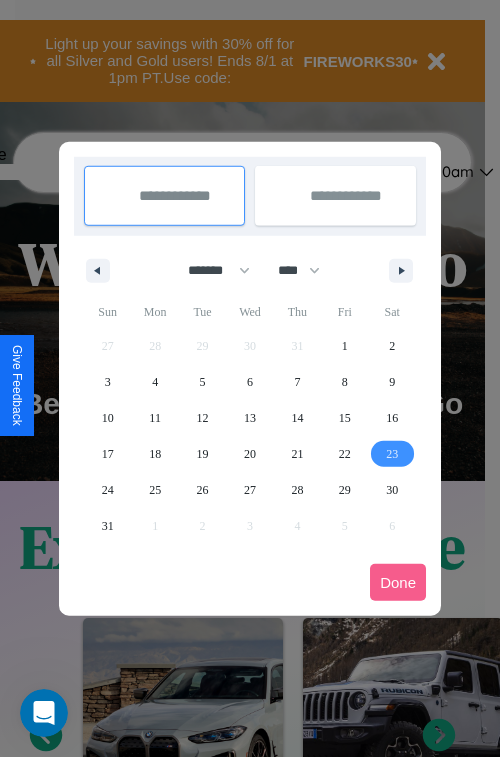 click on "23" at bounding box center (392, 454) 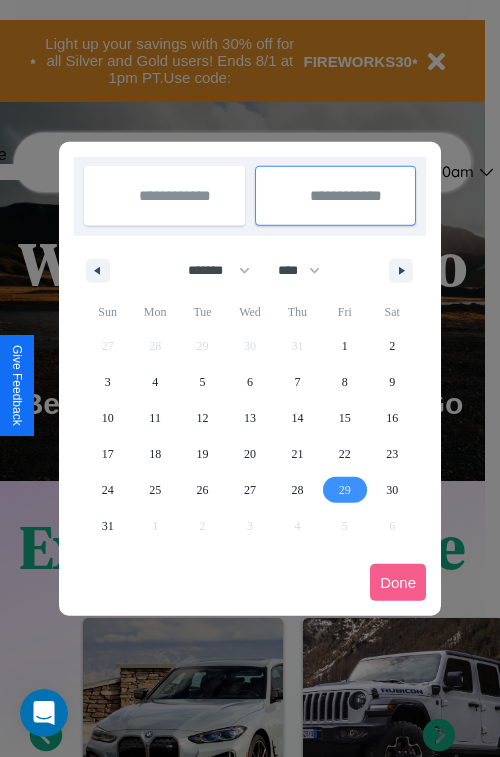 click on "29" at bounding box center [345, 490] 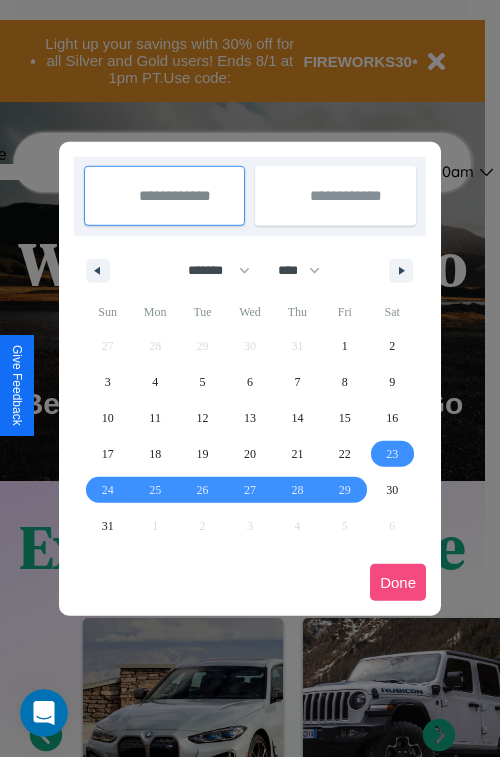 click on "Done" at bounding box center [398, 582] 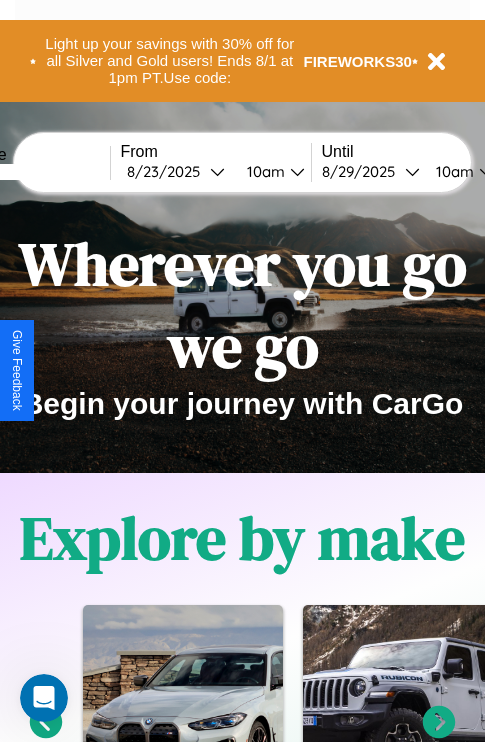 scroll, scrollTop: 0, scrollLeft: 77, axis: horizontal 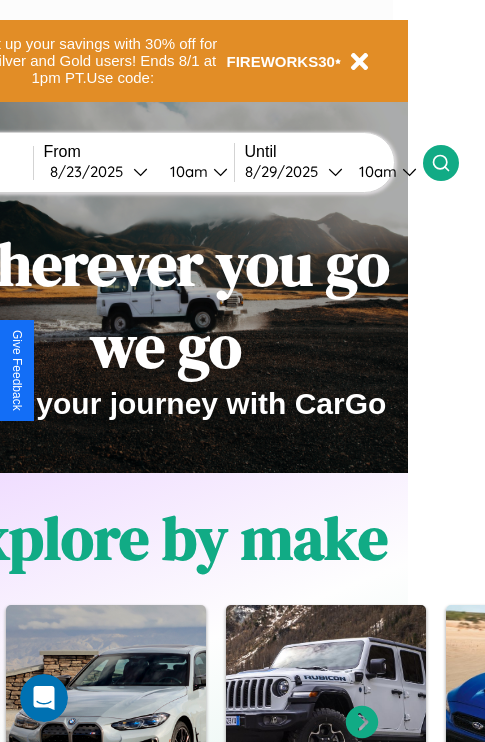 click 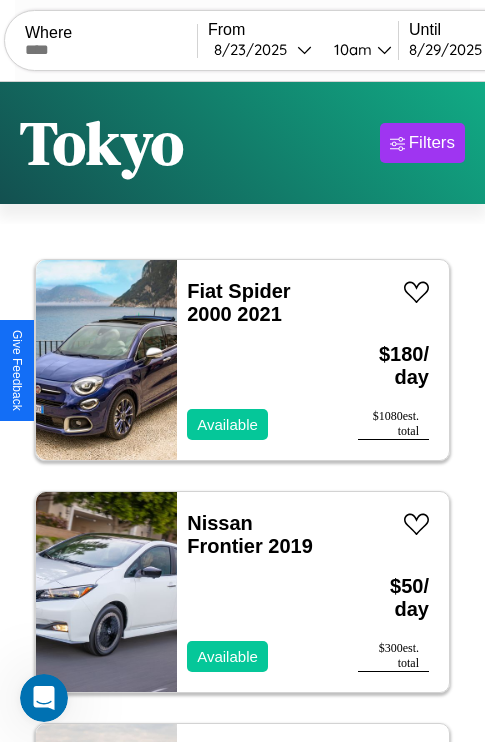 scroll, scrollTop: 66, scrollLeft: 0, axis: vertical 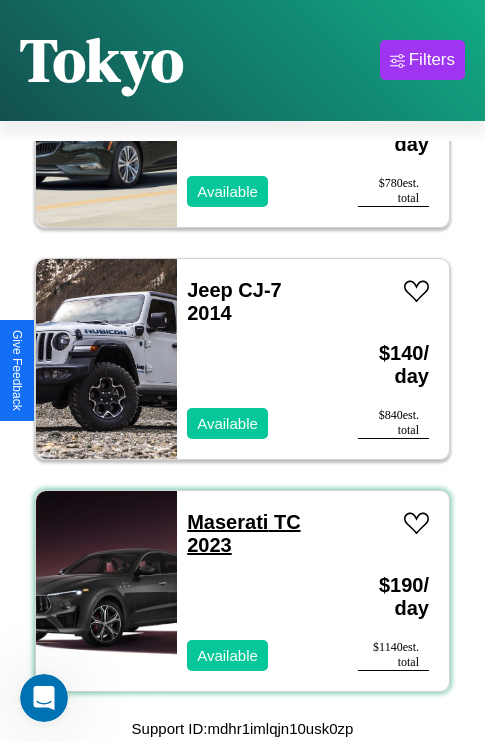 click on "Maserati   TC   2023" at bounding box center [243, 533] 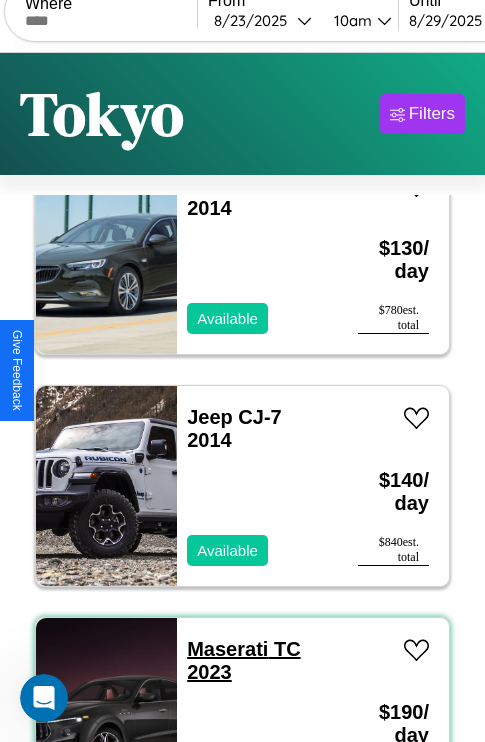 scroll, scrollTop: 0, scrollLeft: 0, axis: both 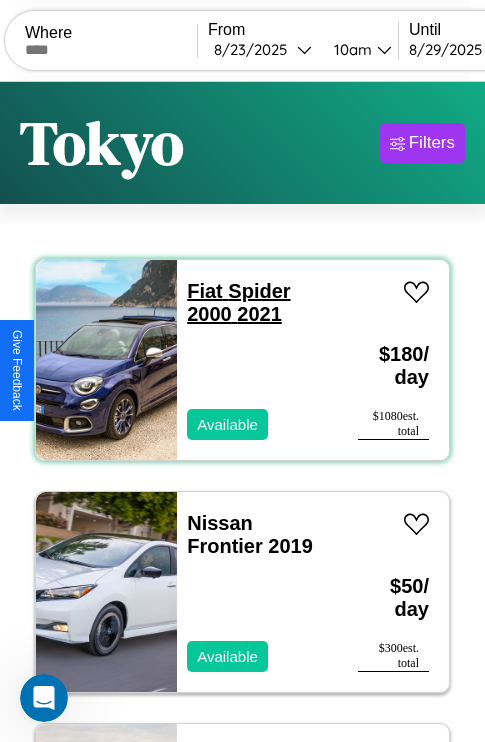 click on "Fiat   Spider 2000   2021" at bounding box center [238, 302] 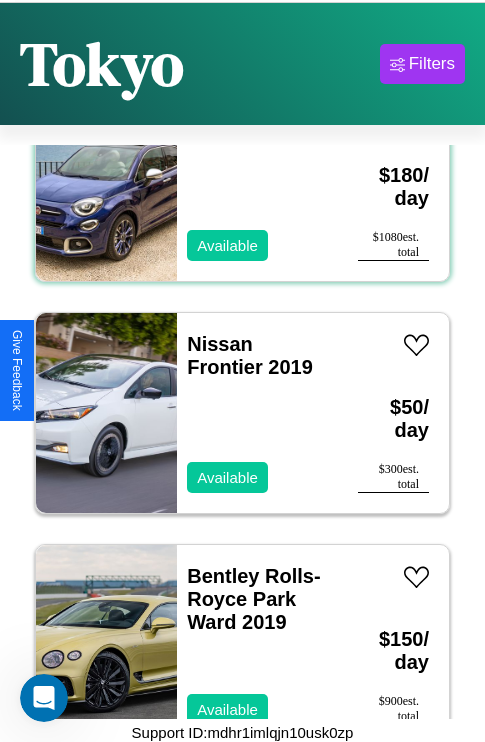 scroll, scrollTop: 95, scrollLeft: 0, axis: vertical 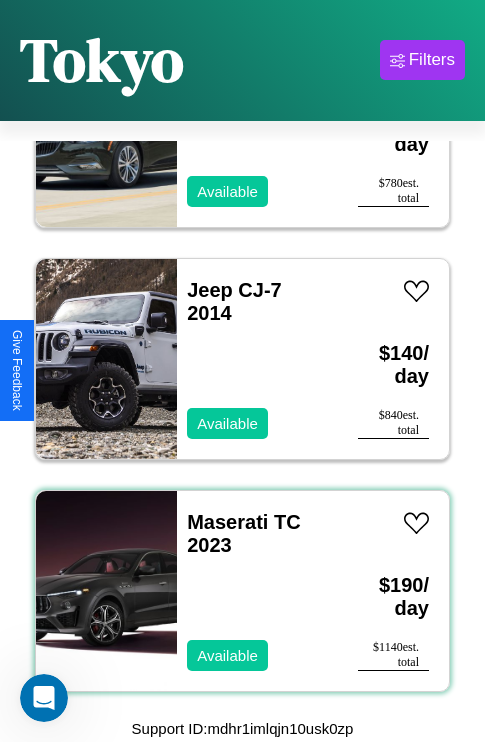 click on "Maserati   TC   2023 Available" at bounding box center [257, 591] 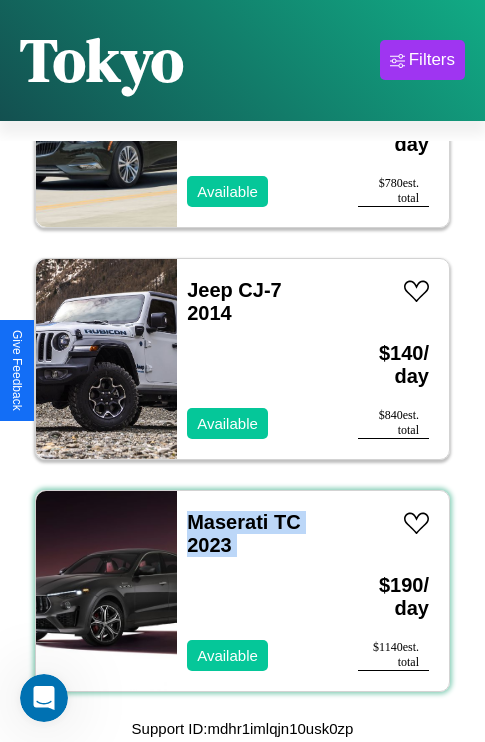 click on "Maserati   TC   2023 Available" at bounding box center (257, 591) 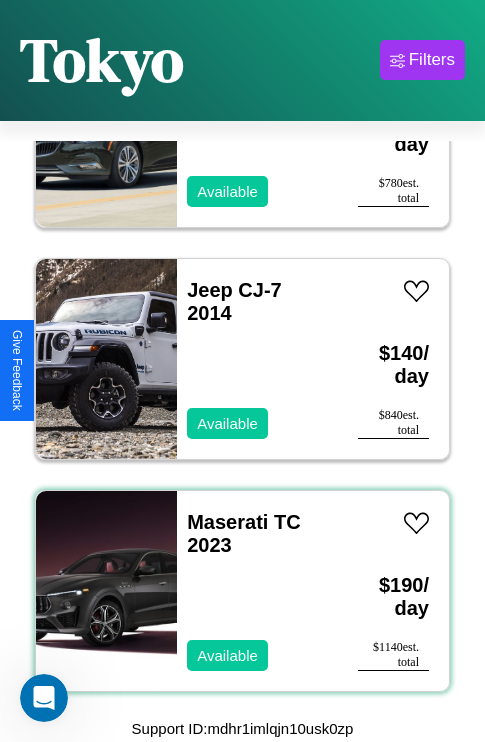 click on "Maserati   TC   2023 Available" at bounding box center (257, 591) 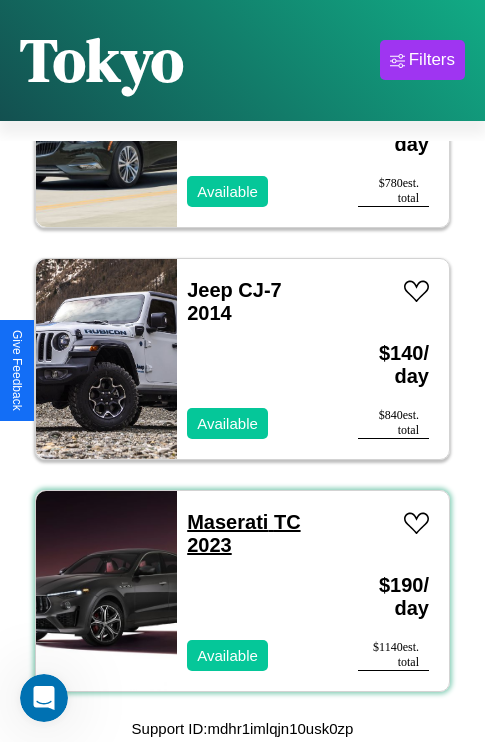 click on "Maserati   TC   2023" at bounding box center [243, 533] 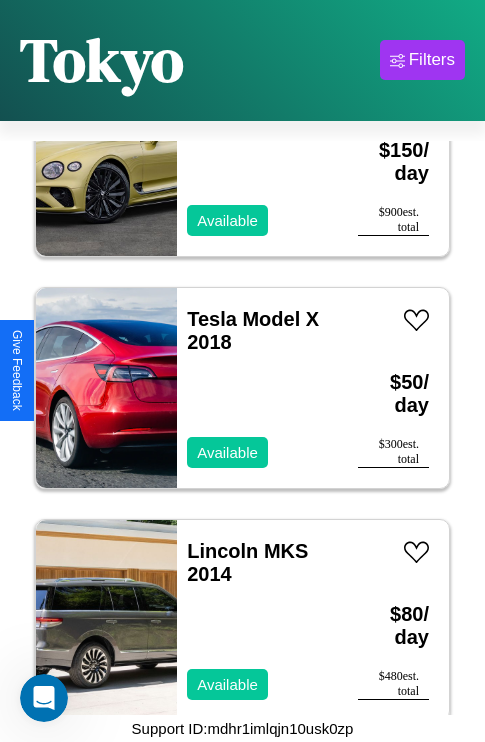 scroll, scrollTop: 539, scrollLeft: 0, axis: vertical 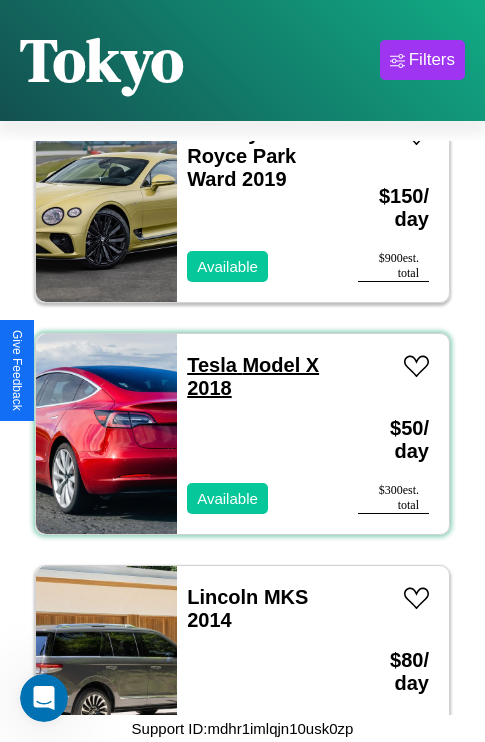 click on "Tesla   Model X   2018" at bounding box center (253, 376) 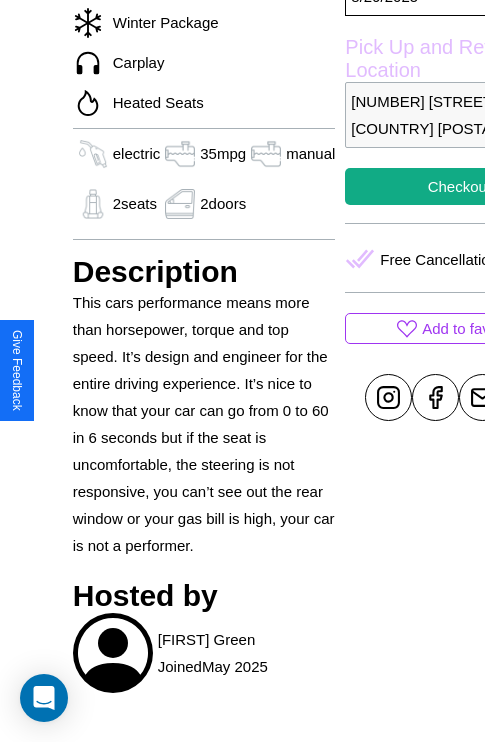 scroll, scrollTop: 733, scrollLeft: 0, axis: vertical 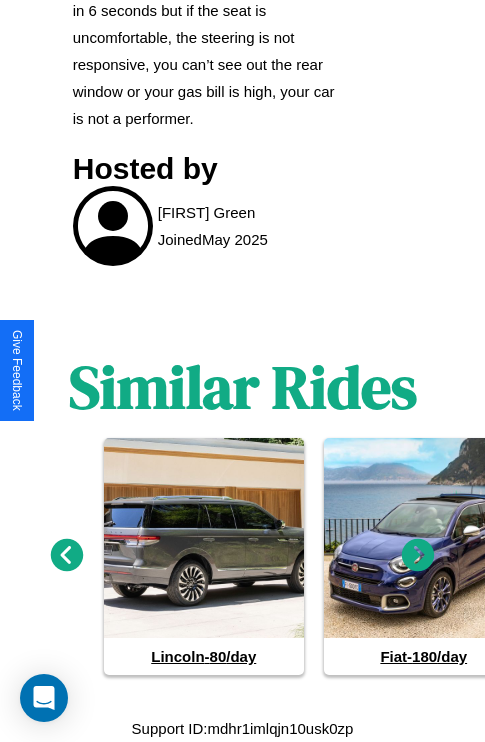 click 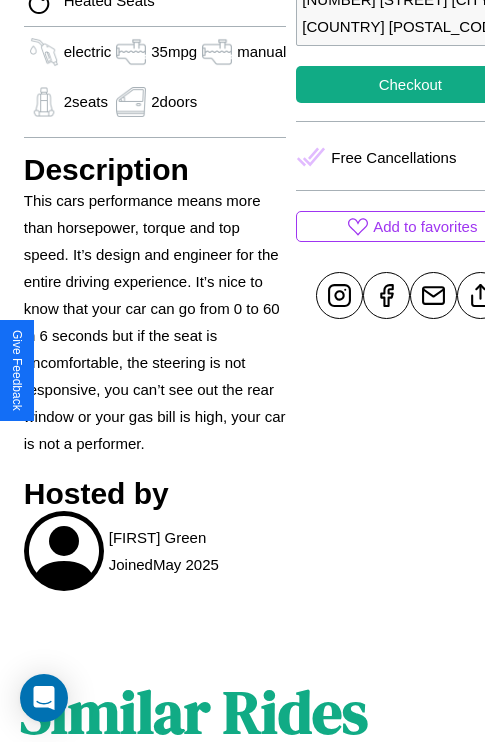 scroll, scrollTop: 707, scrollLeft: 60, axis: both 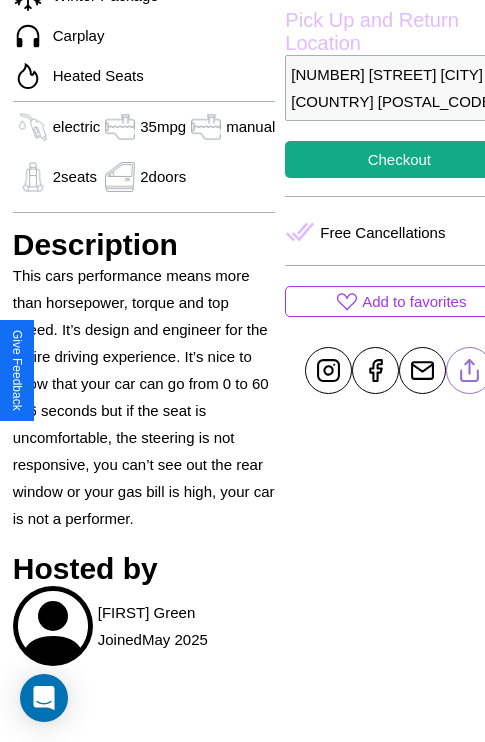 click 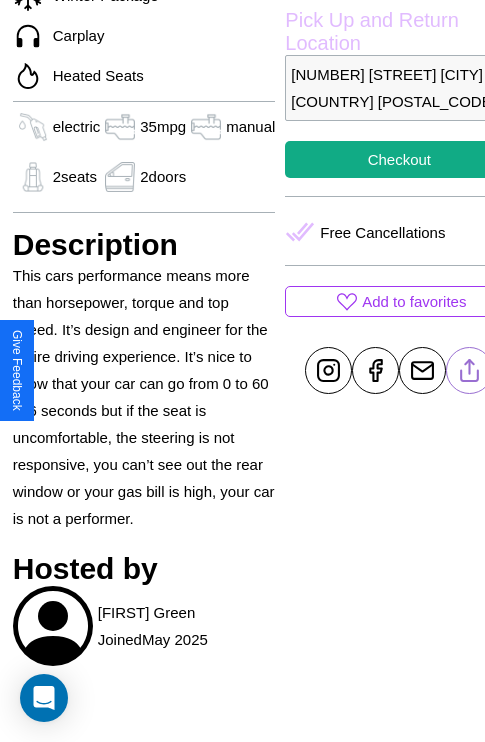 scroll, scrollTop: 496, scrollLeft: 80, axis: both 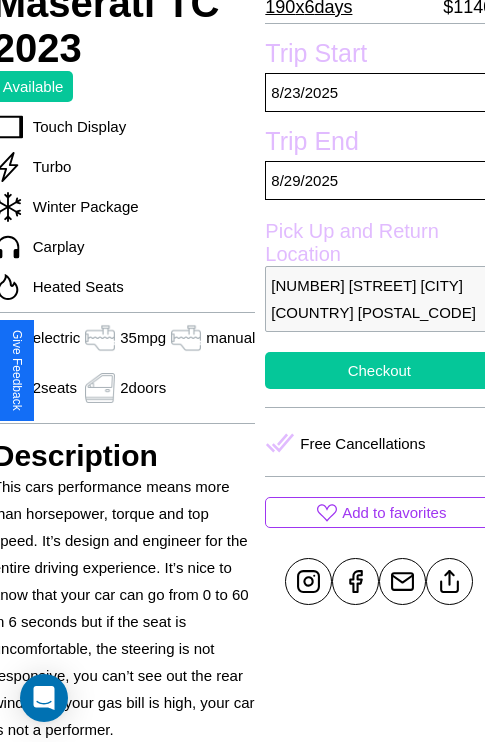 click on "Checkout" at bounding box center [379, 370] 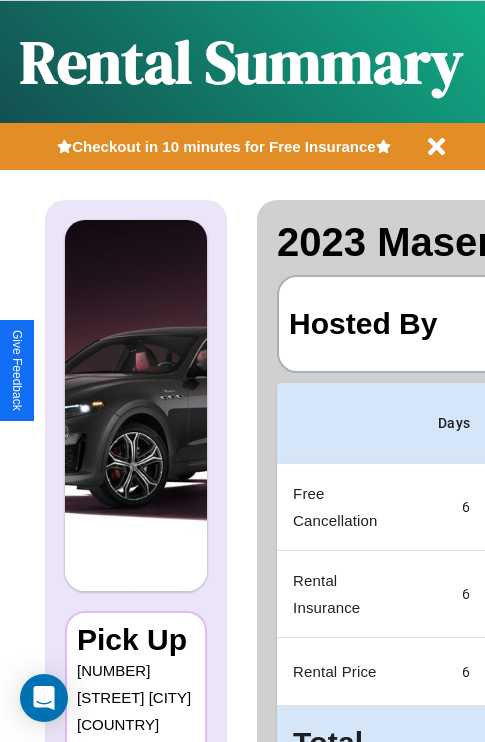 scroll, scrollTop: 0, scrollLeft: 378, axis: horizontal 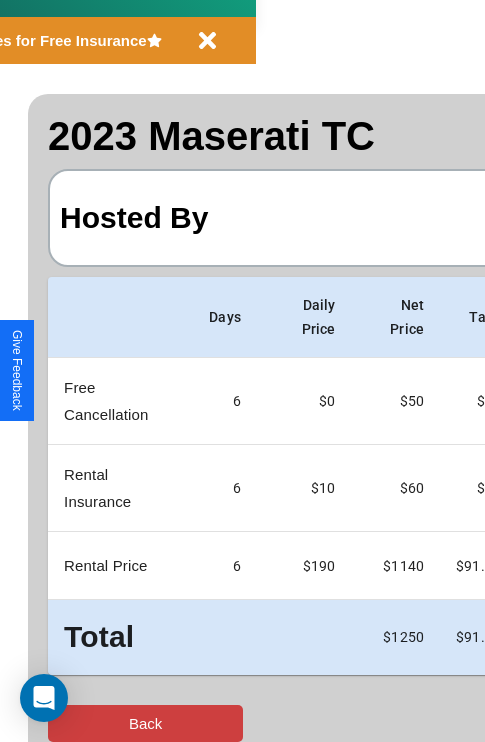 click on "Back" at bounding box center (145, 723) 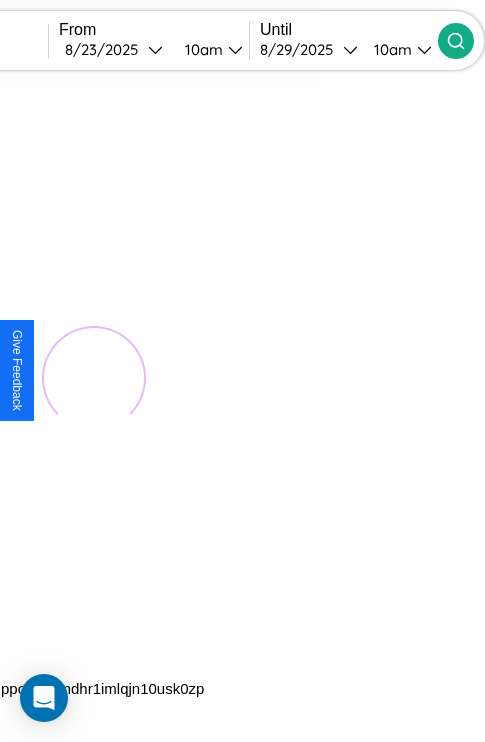 scroll, scrollTop: 0, scrollLeft: 0, axis: both 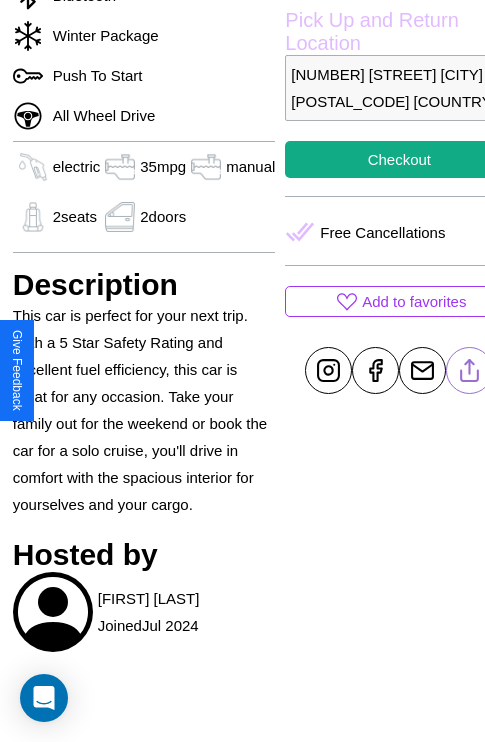 click 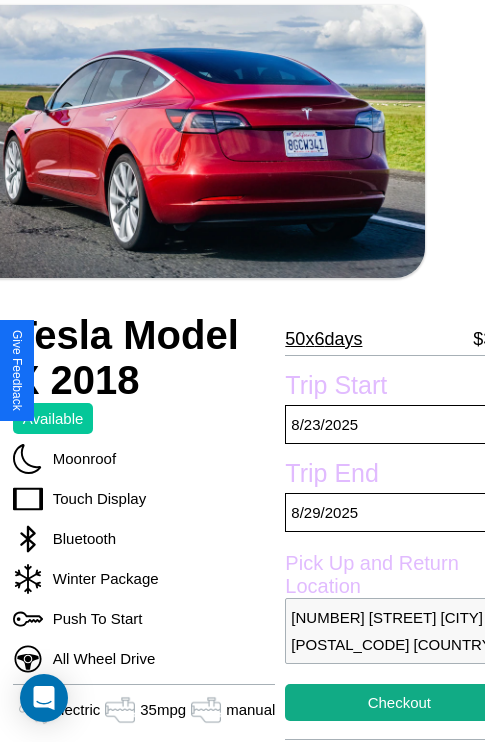 scroll, scrollTop: 63, scrollLeft: 60, axis: both 